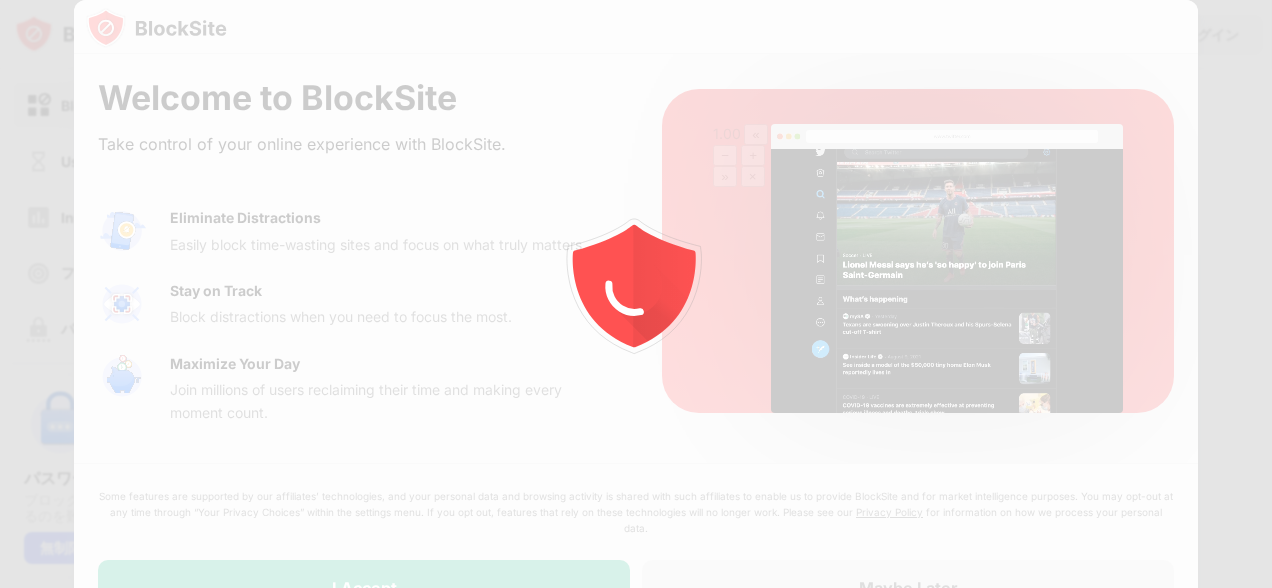 scroll, scrollTop: 0, scrollLeft: 0, axis: both 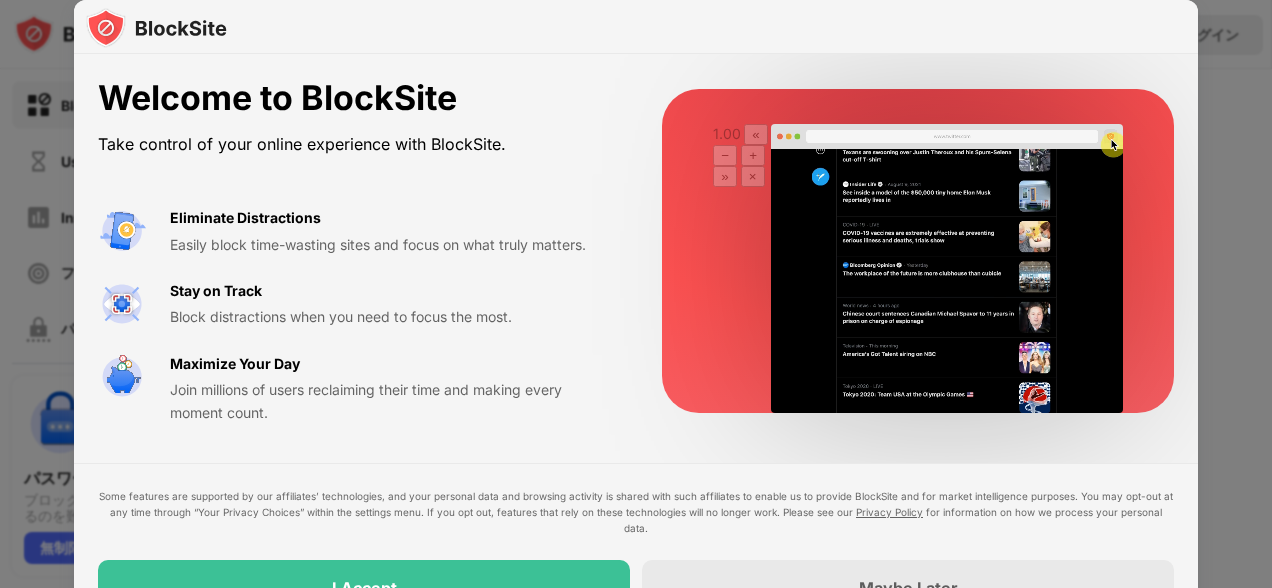 click at bounding box center [636, 294] 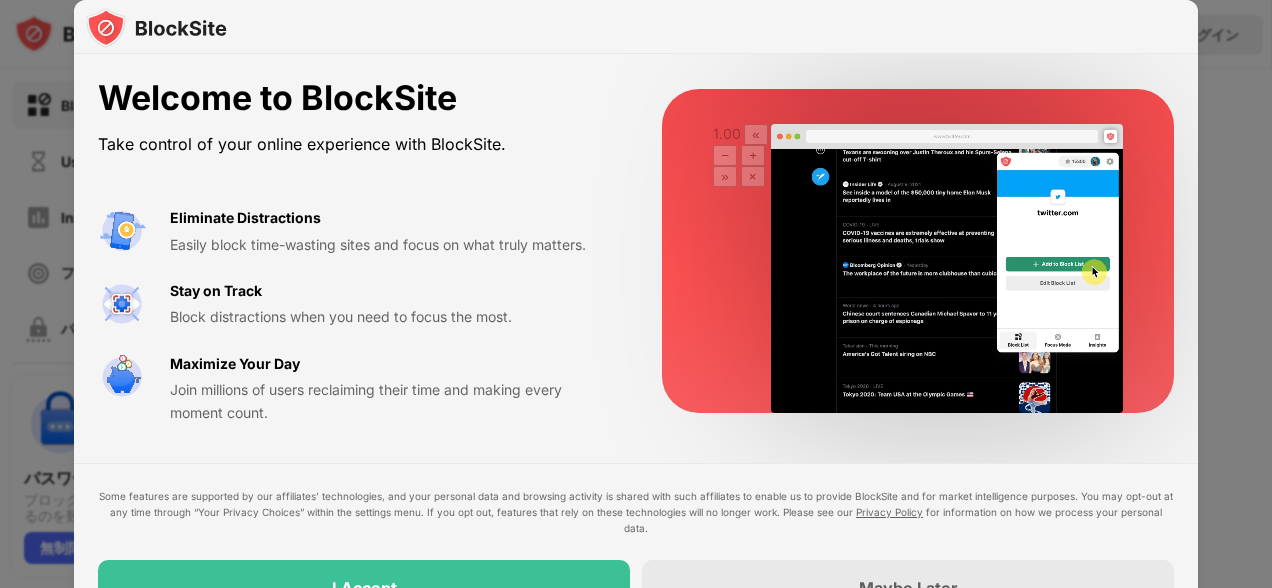 click at bounding box center [636, 294] 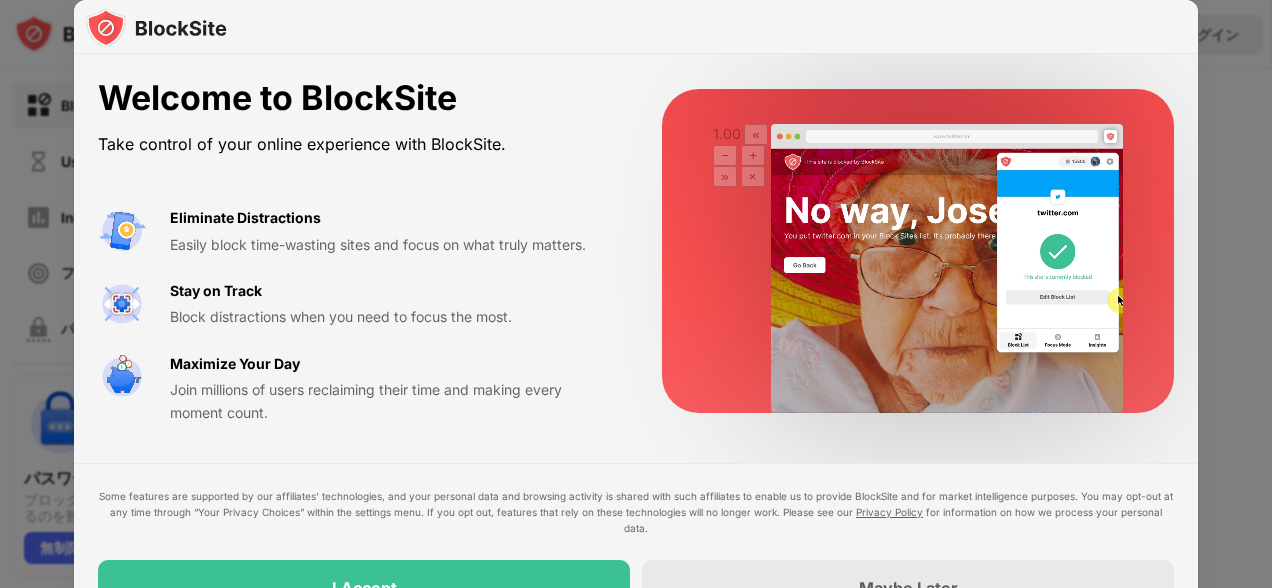 drag, startPoint x: 1271, startPoint y: 226, endPoint x: 1258, endPoint y: 304, distance: 79.07591 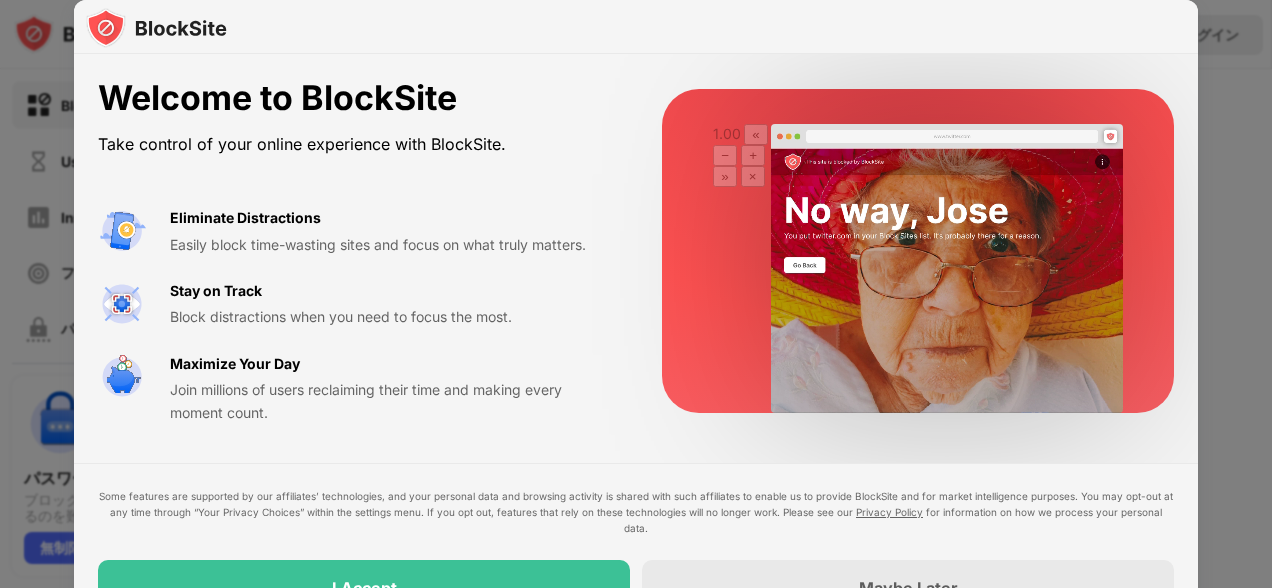 click at bounding box center (636, 294) 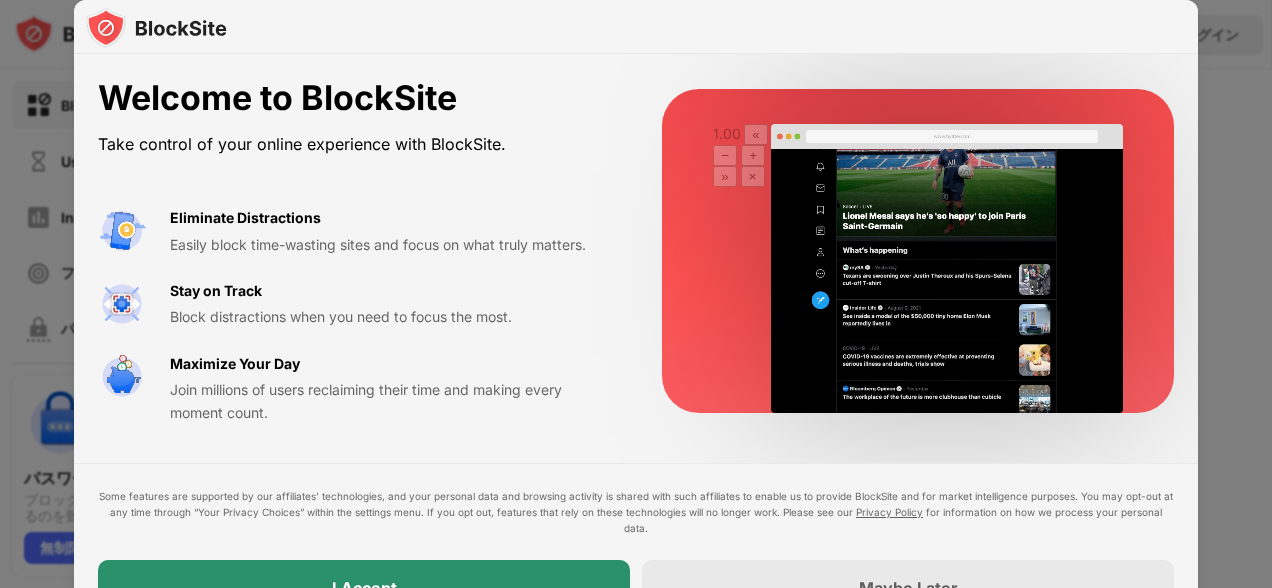 click on "I Accept" at bounding box center (364, 588) 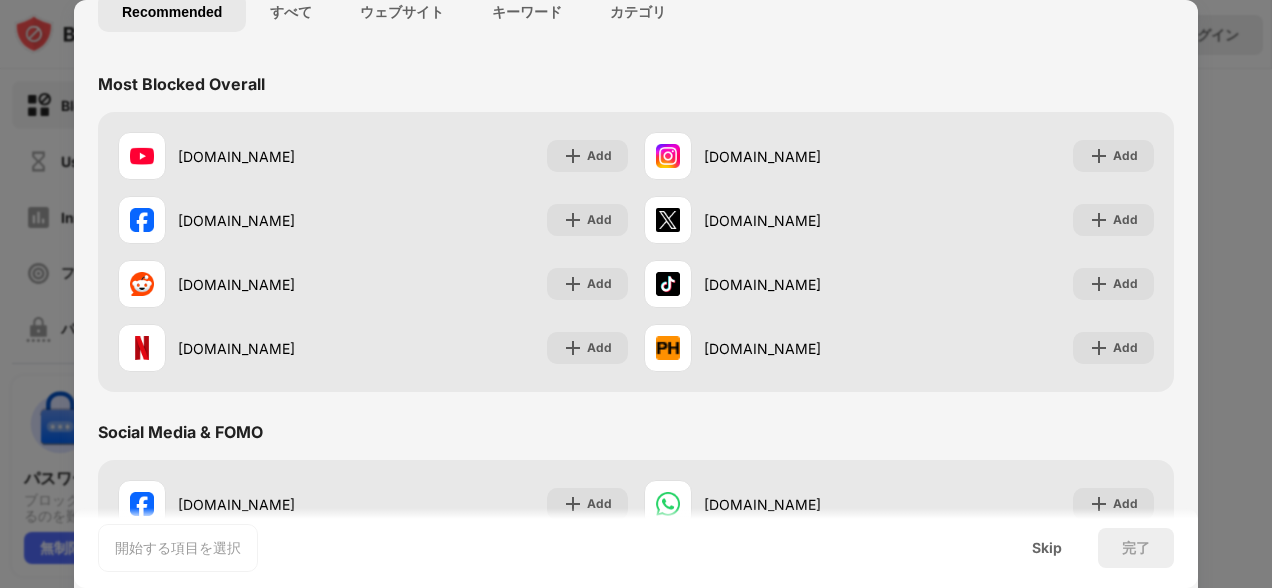 scroll, scrollTop: 0, scrollLeft: 0, axis: both 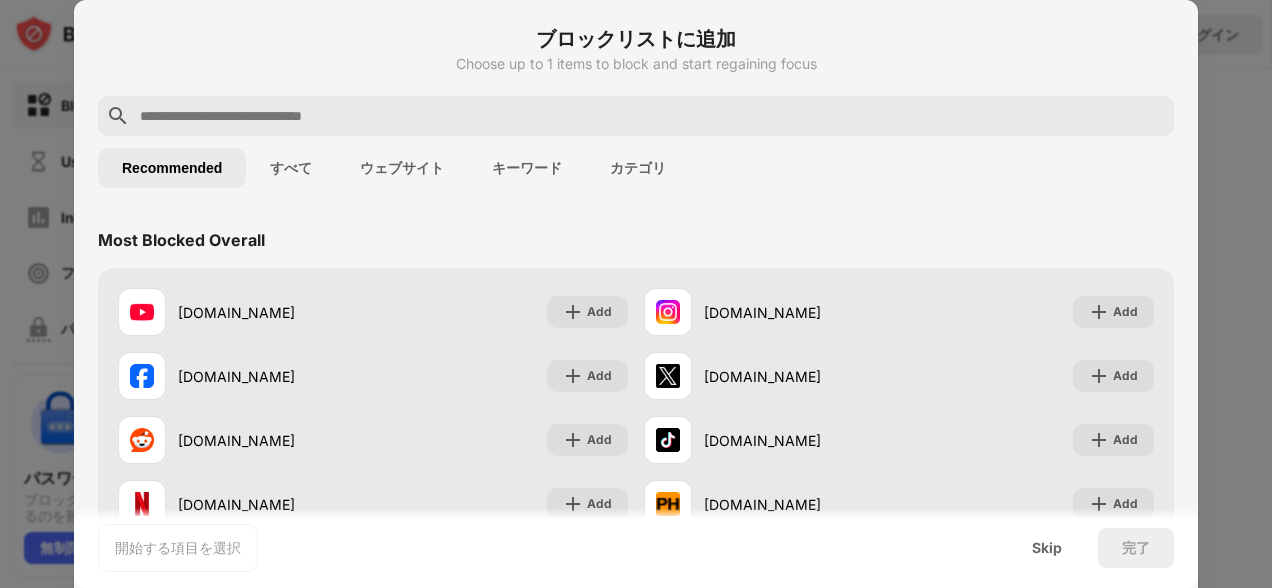 click on "Block Site Usage Limit Insights フォーカスモード パスワード保護 カスタムブロックページ 設定 情報 ブロッキング 他のデバイスと同期する 無効になっています パスワード保護 ブロックリストからサイトを削除するのを難しくします 無制限に移動 ログイン ブロックリスト サイトを永久に、またはスケジュールに基づいてブロックする リダイレクト クリックしてリダイレクトのウェブサイトを設定する スケジュール ブロック リストがアクティブになる日と時間枠を選択します。 ブロックリストに追加 ブロックされたアイテム ホワイトリストモード ホワイトリスト以外のすべての Web サイトをブロックします。ホワイトリスト モードは URL でのみ機能し、カテゴリやキーワードは含まれません。 mail.google.com ウェブサイト 🔞 アダルト カテゴリー Export Import Add" at bounding box center (636, 294) 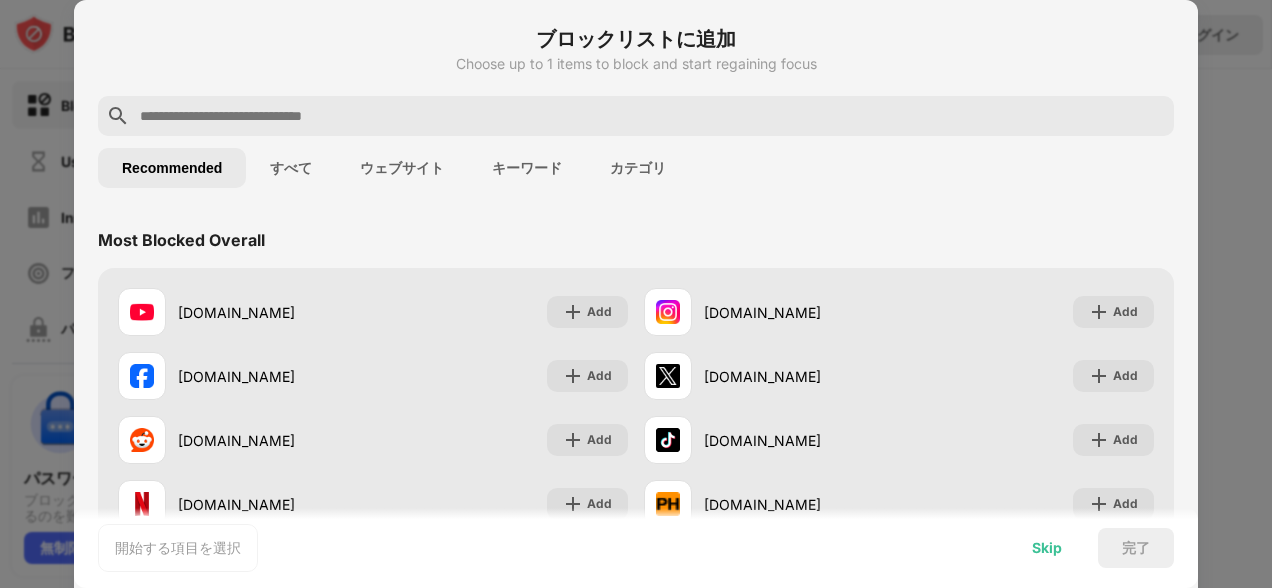 click on "Skip" at bounding box center (1047, 548) 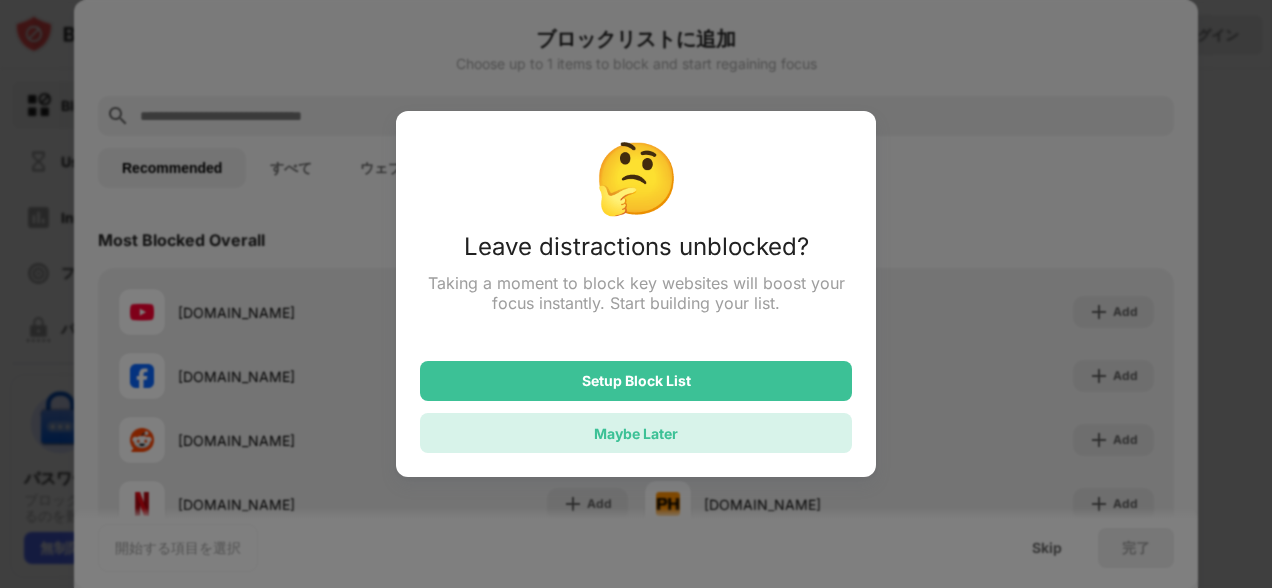 click on "Maybe Later" at bounding box center (636, 433) 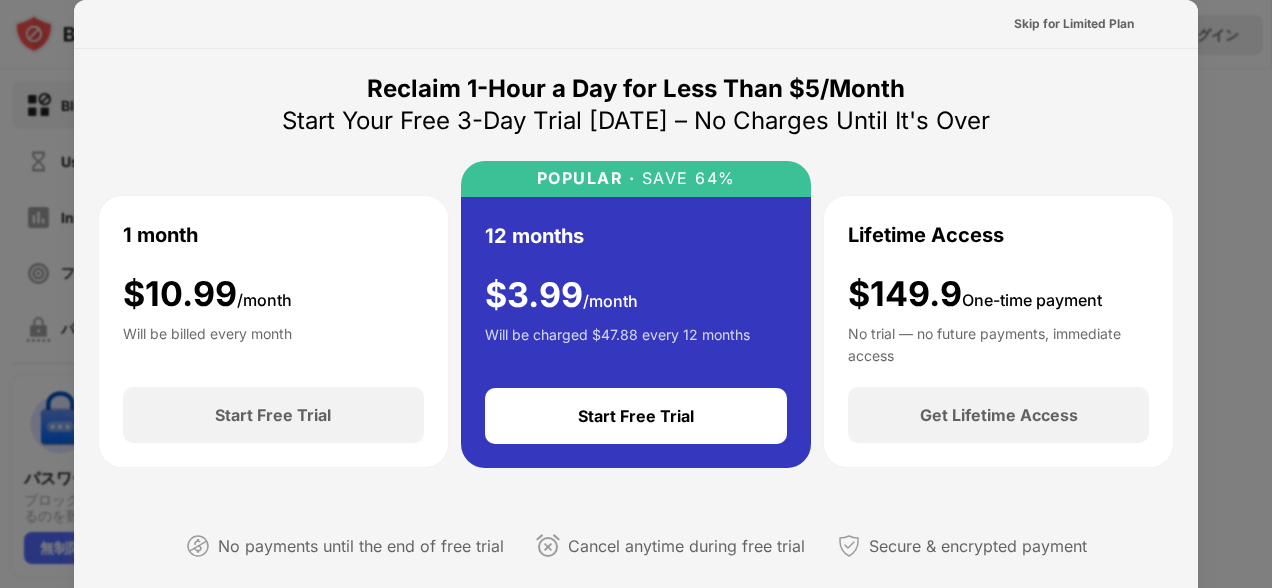click at bounding box center [636, 294] 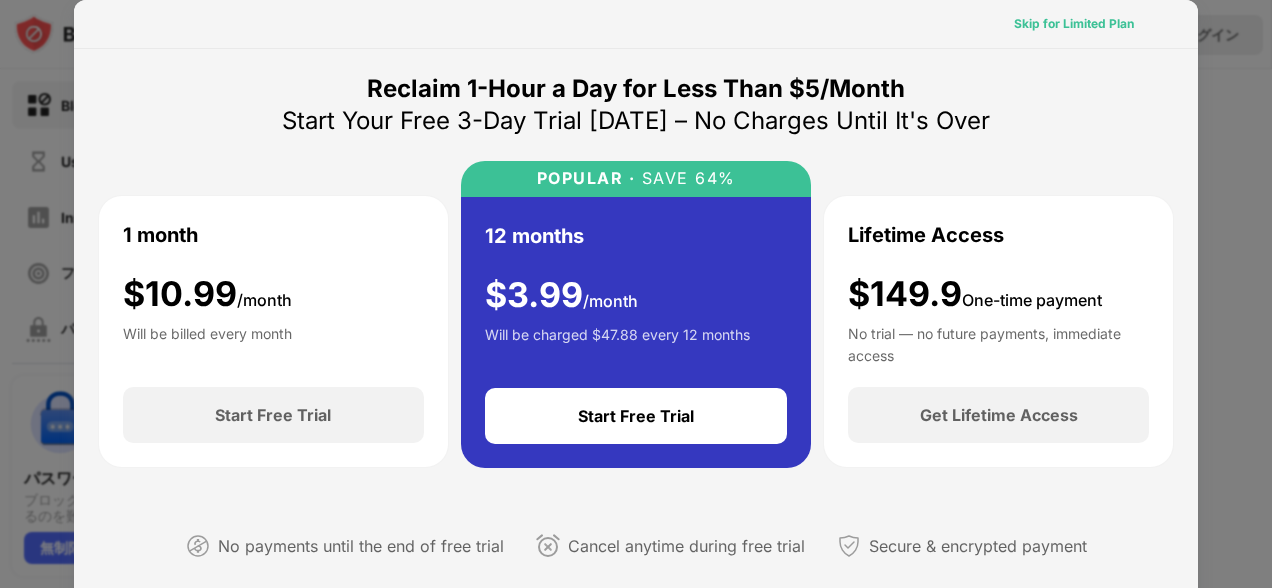 click on "Skip for Limited Plan" at bounding box center (1074, 24) 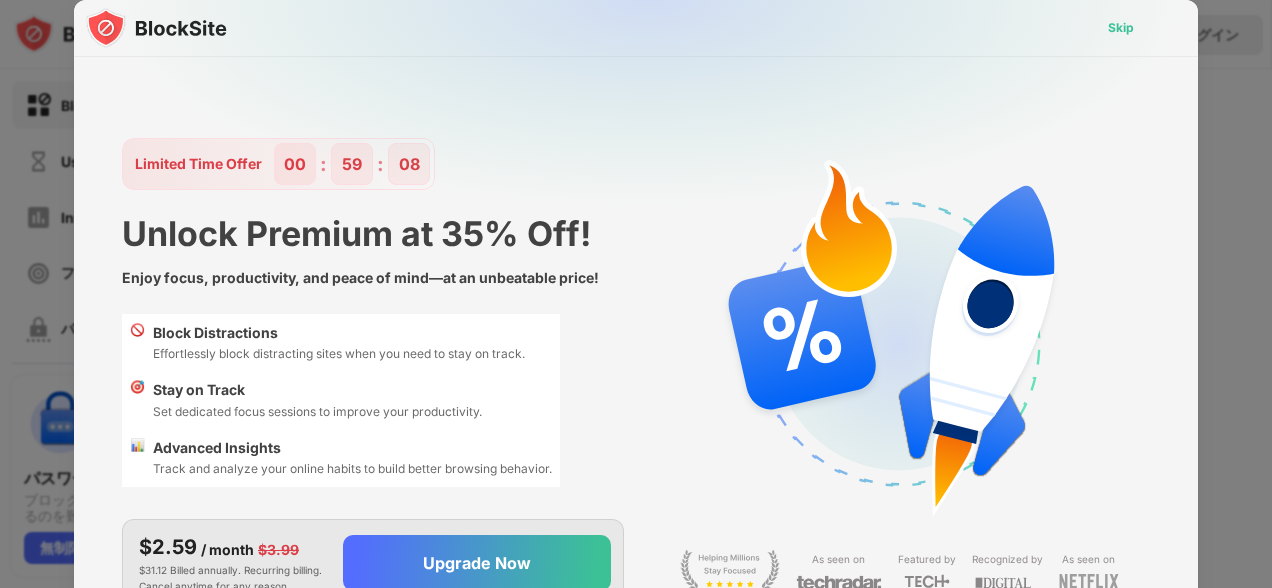 click on "Skip" at bounding box center [1121, 28] 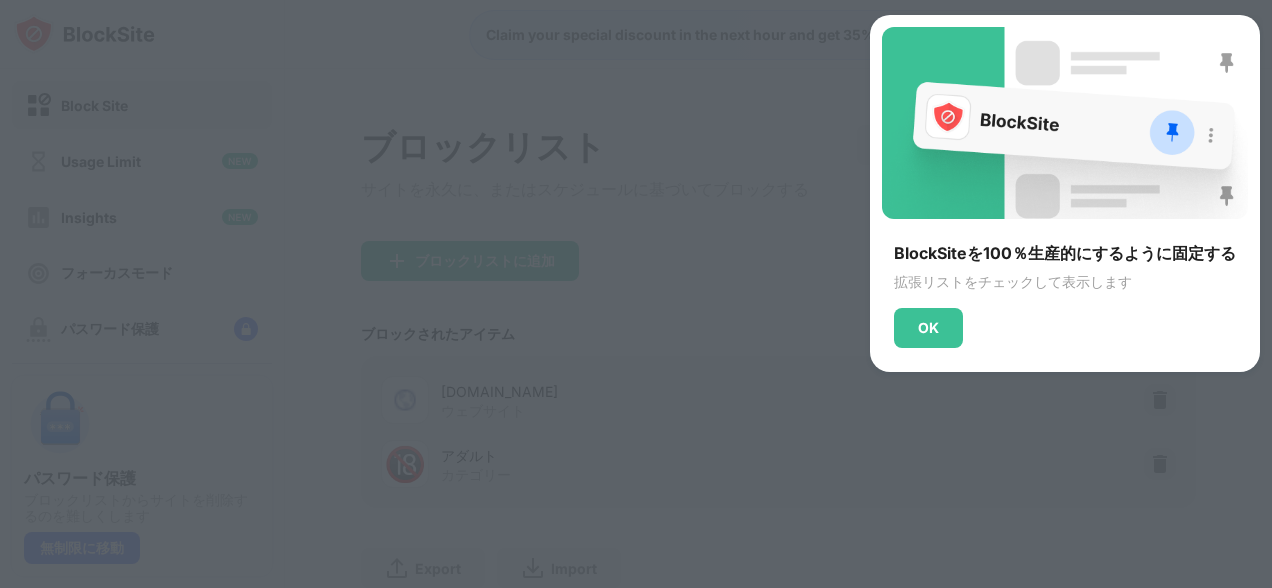 click at bounding box center [636, 294] 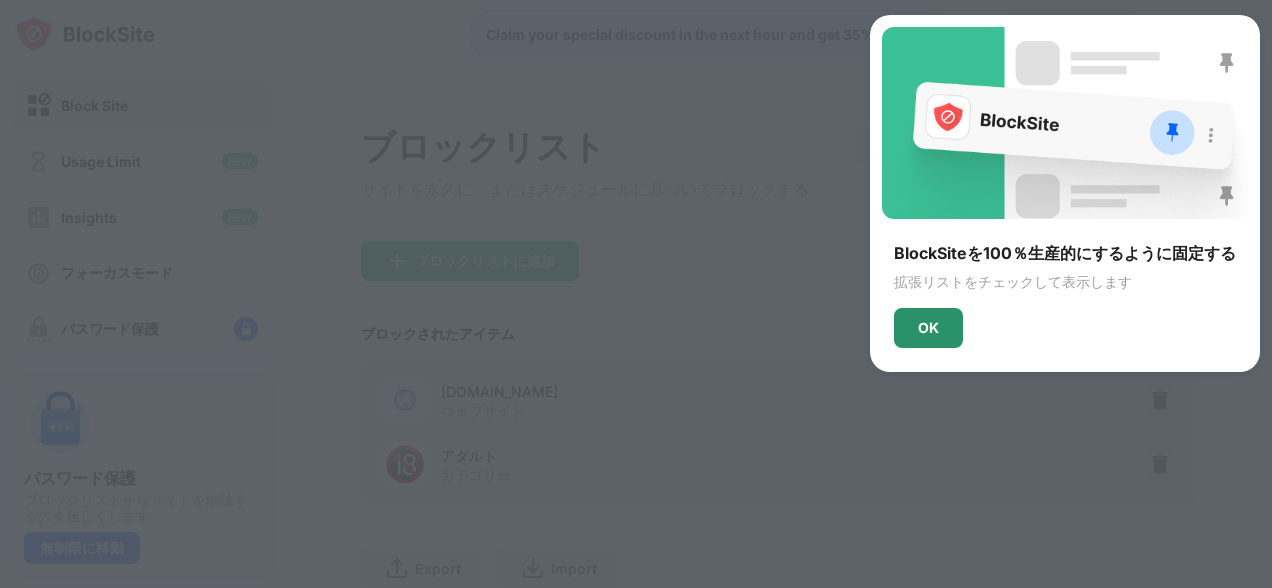 click on "OK" at bounding box center (928, 328) 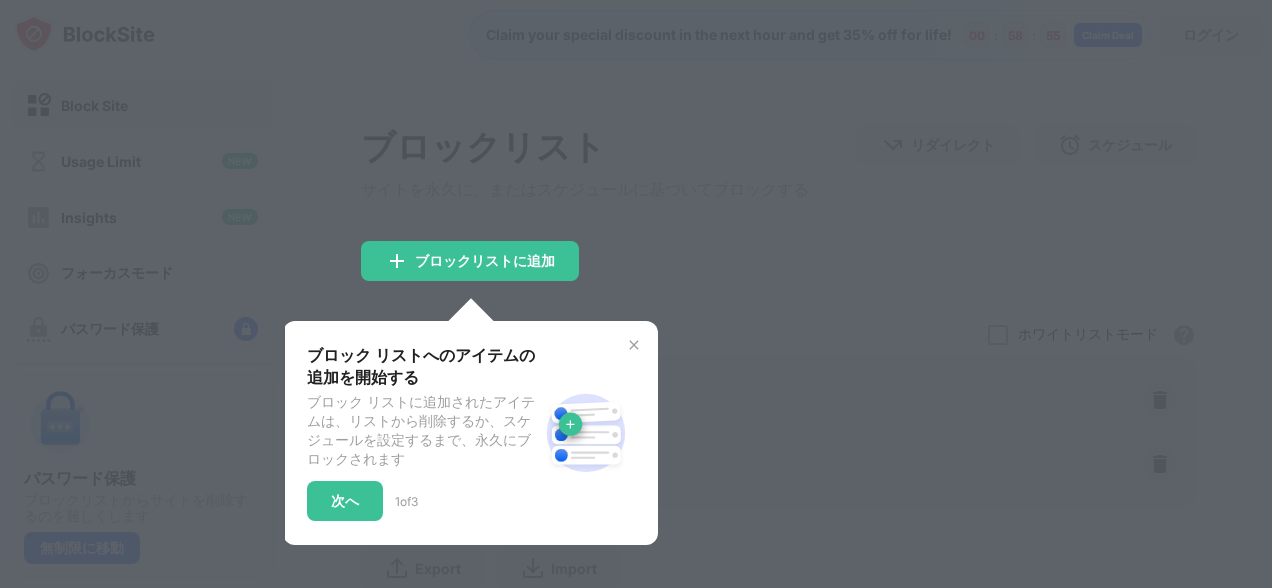 click at bounding box center [634, 345] 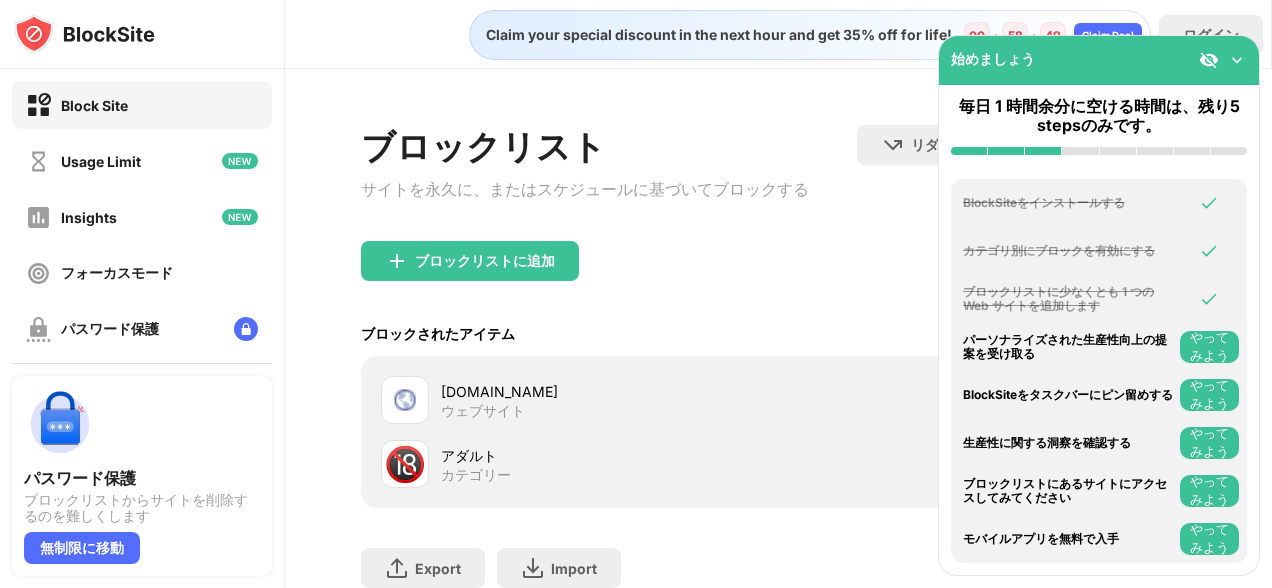click on "ブロックリストに追加" at bounding box center (778, 277) 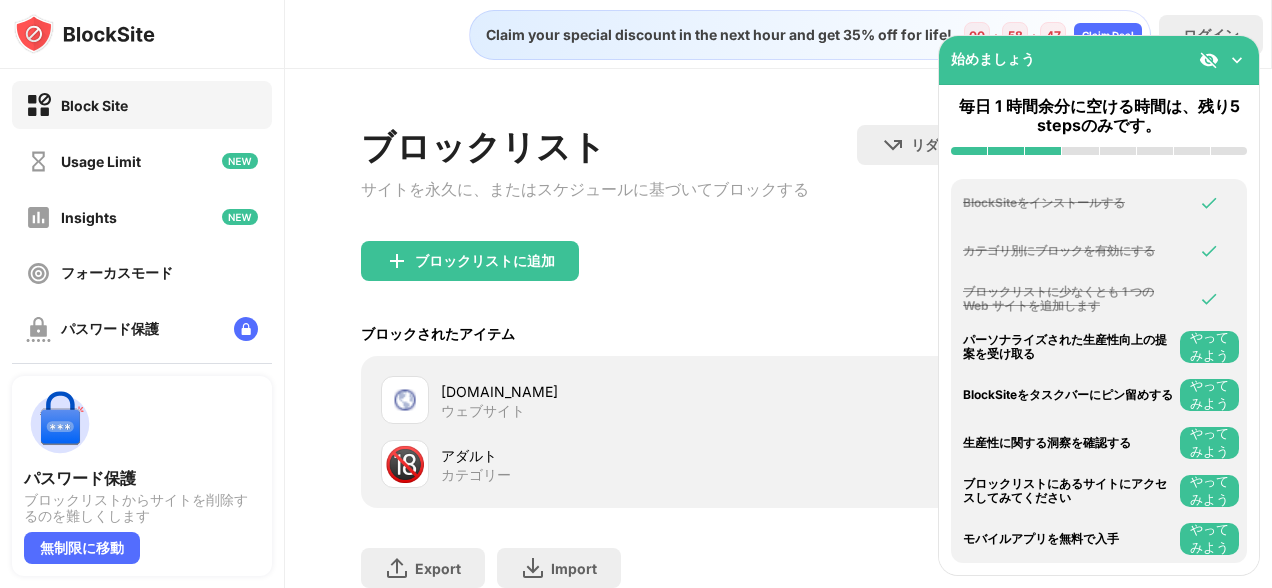 scroll, scrollTop: 153, scrollLeft: 0, axis: vertical 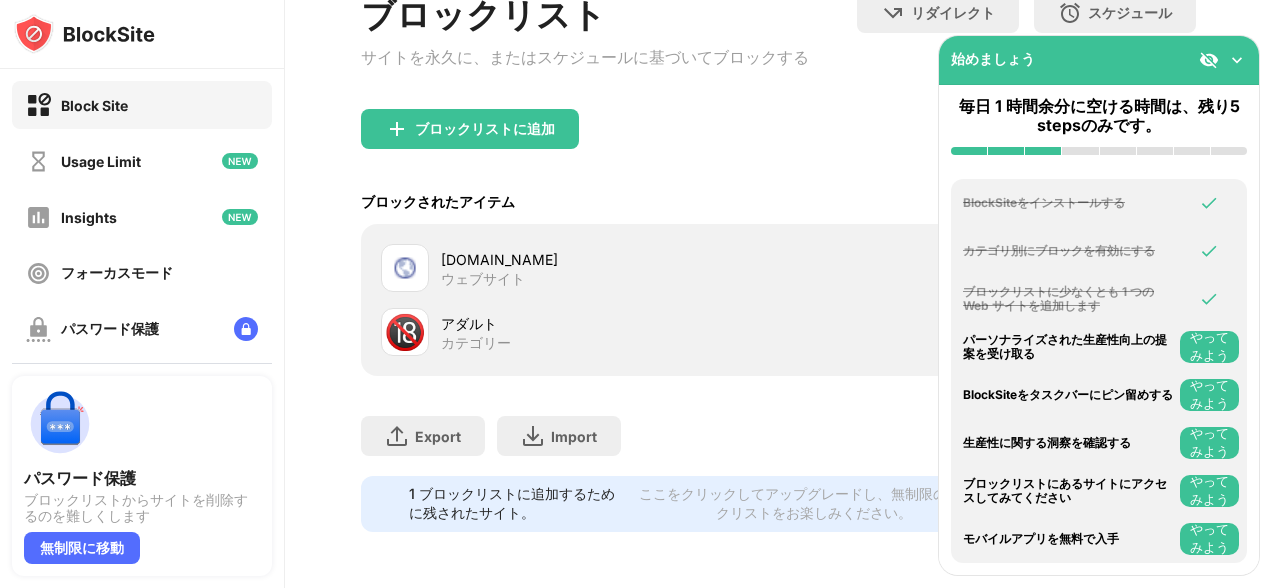 drag, startPoint x: 424, startPoint y: 18, endPoint x: 274, endPoint y: -40, distance: 160.82289 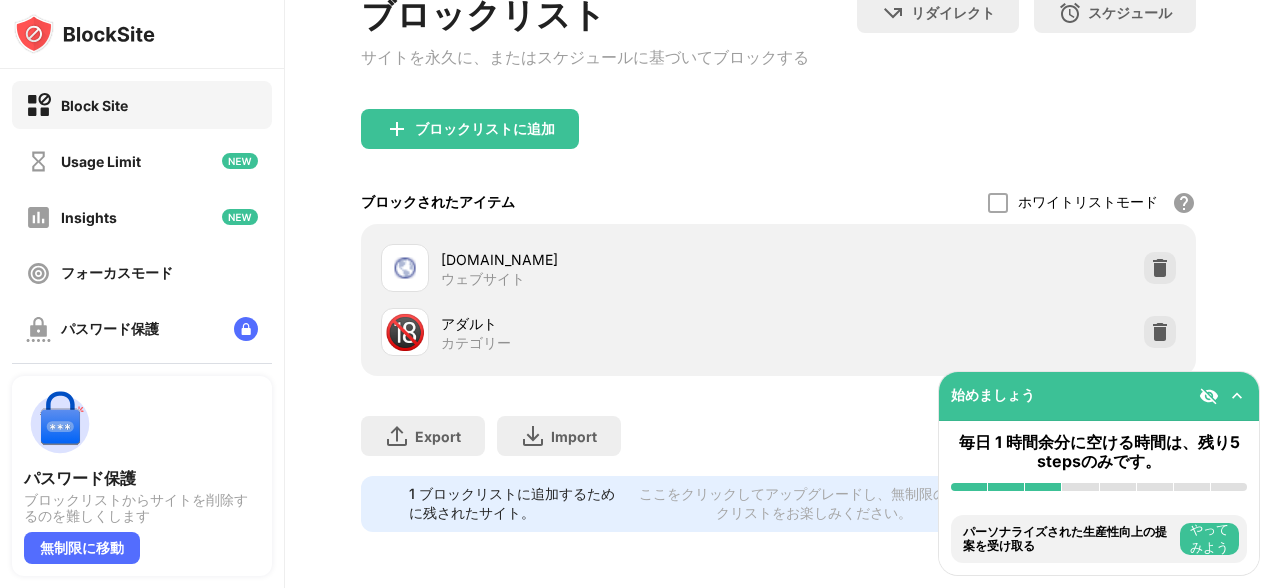 scroll, scrollTop: 0, scrollLeft: 0, axis: both 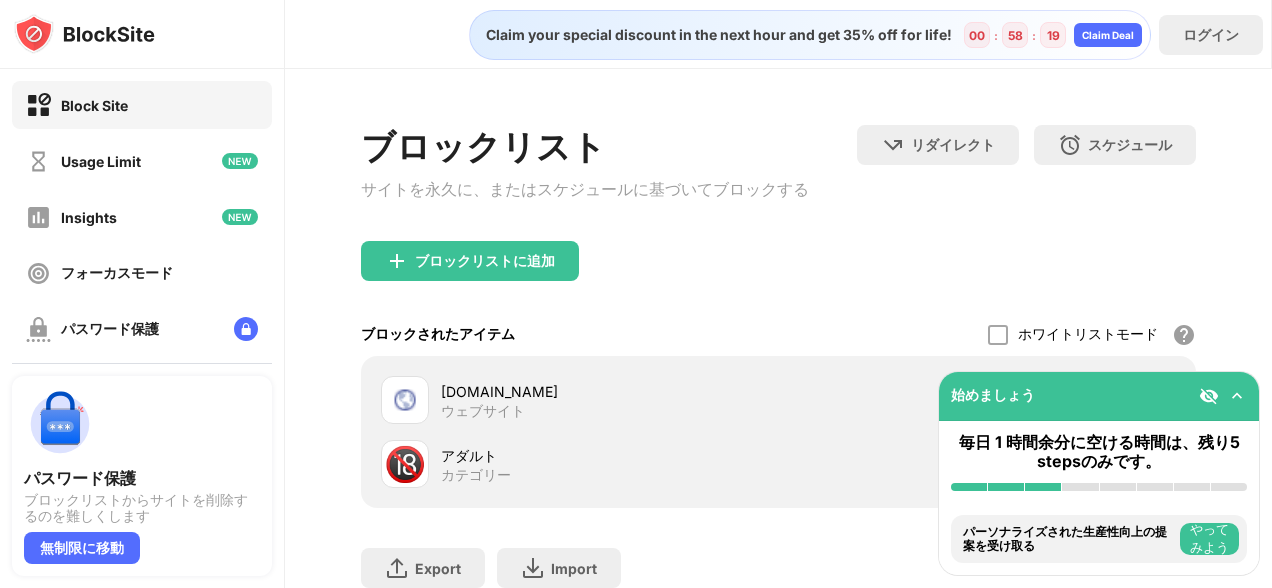 click on "Block Site" at bounding box center [94, 105] 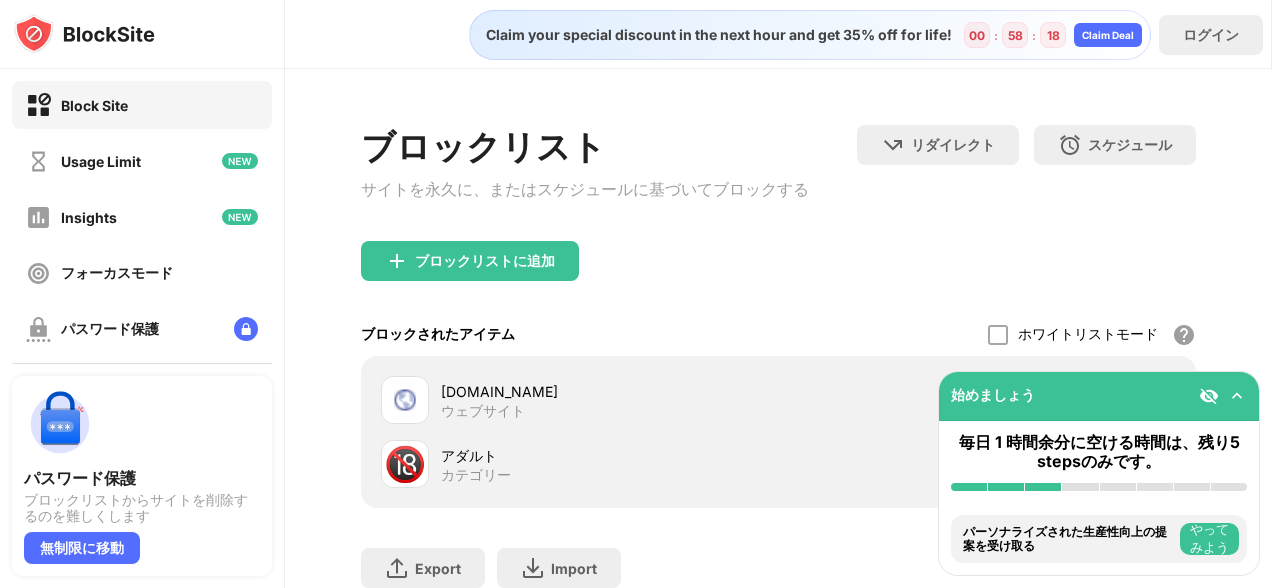 scroll, scrollTop: 153, scrollLeft: 0, axis: vertical 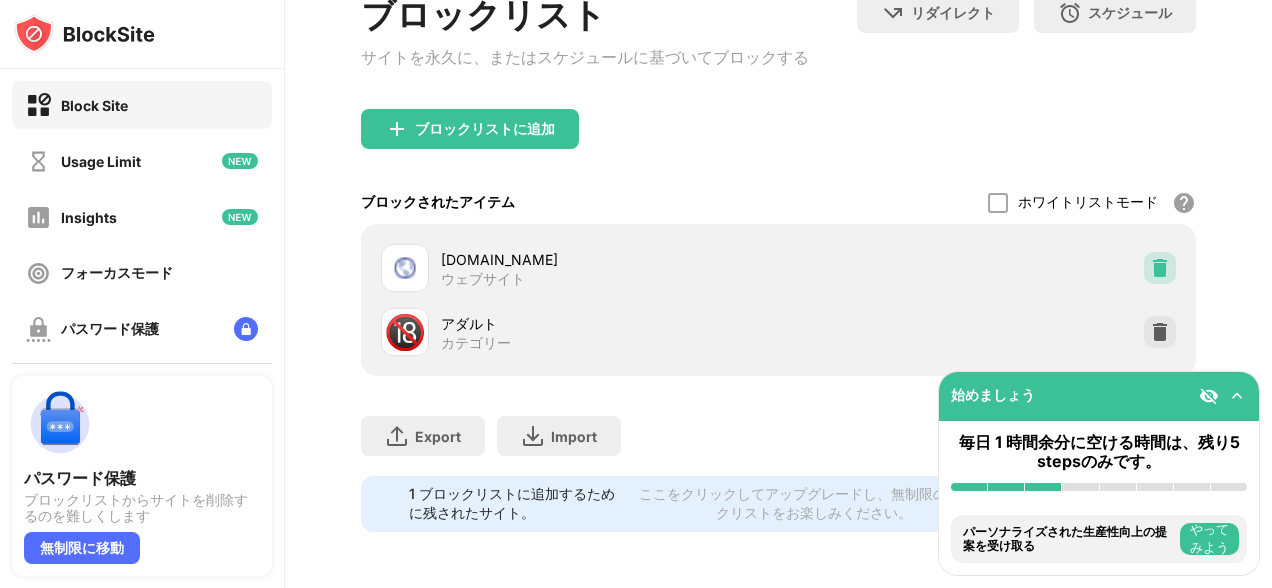 click at bounding box center [1160, 268] 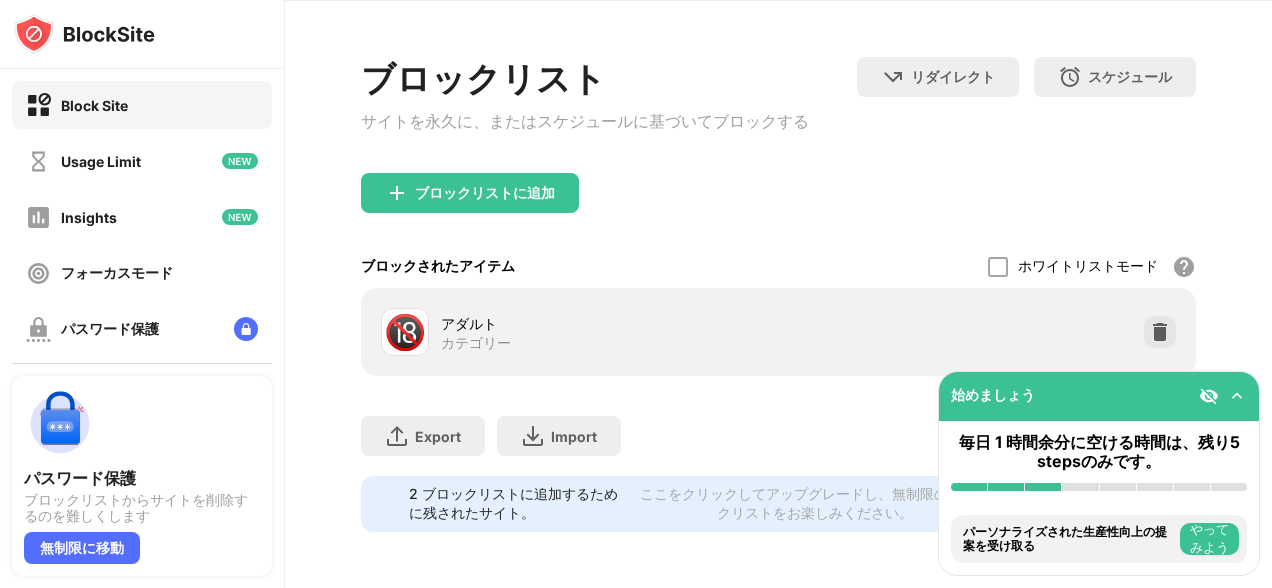 scroll, scrollTop: 89, scrollLeft: 0, axis: vertical 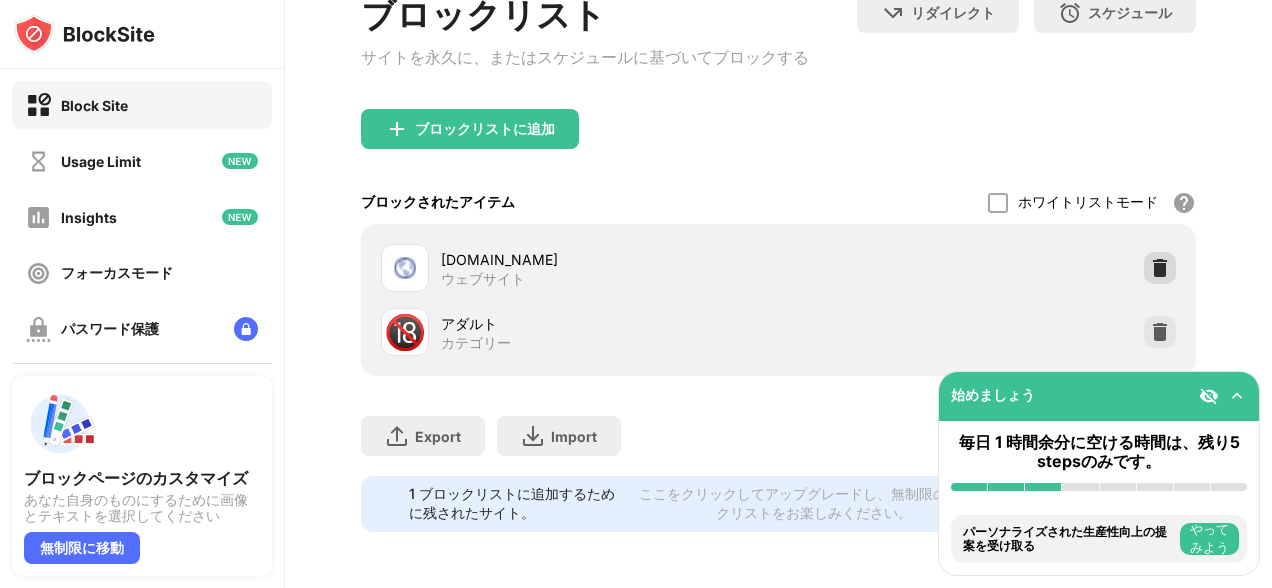 click at bounding box center (1160, 268) 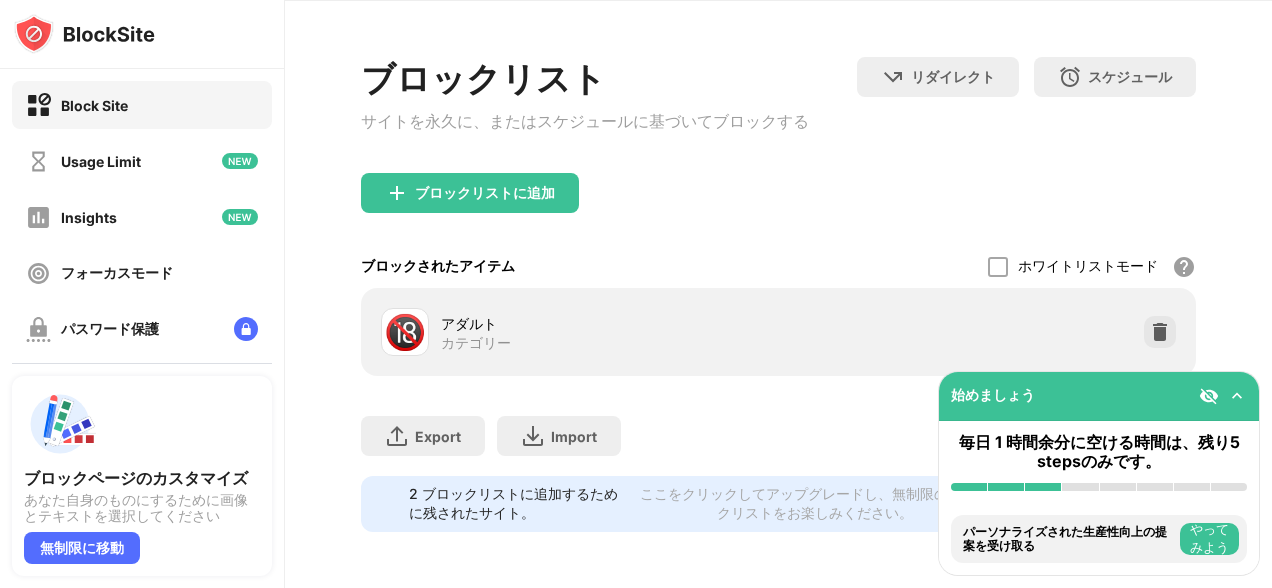 scroll, scrollTop: 89, scrollLeft: 0, axis: vertical 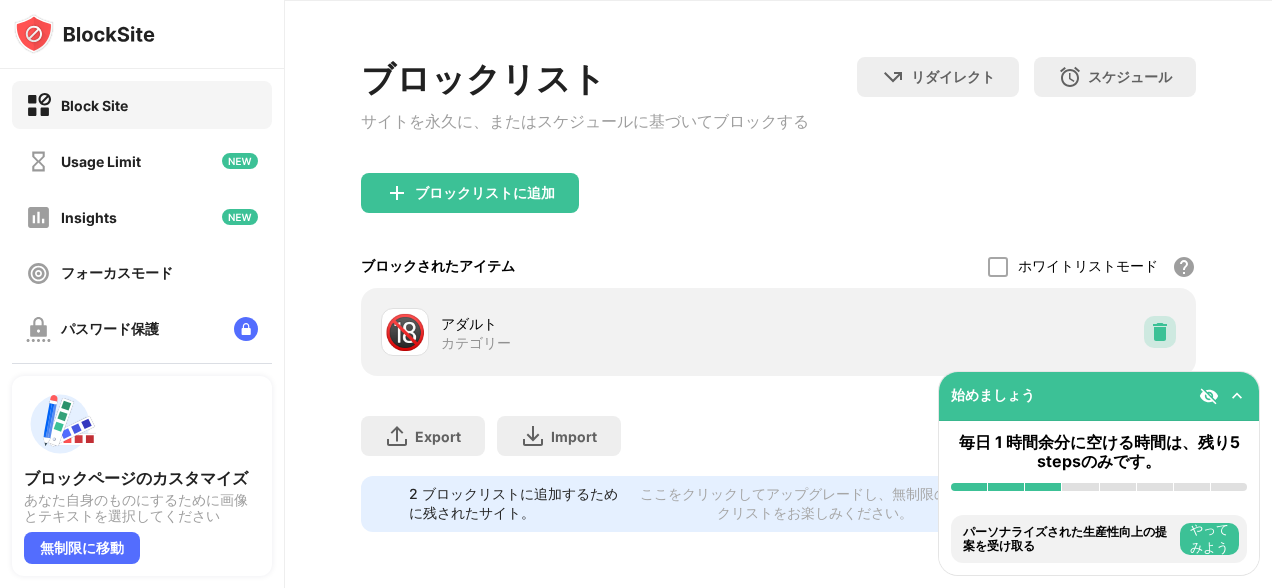 click at bounding box center (1160, 332) 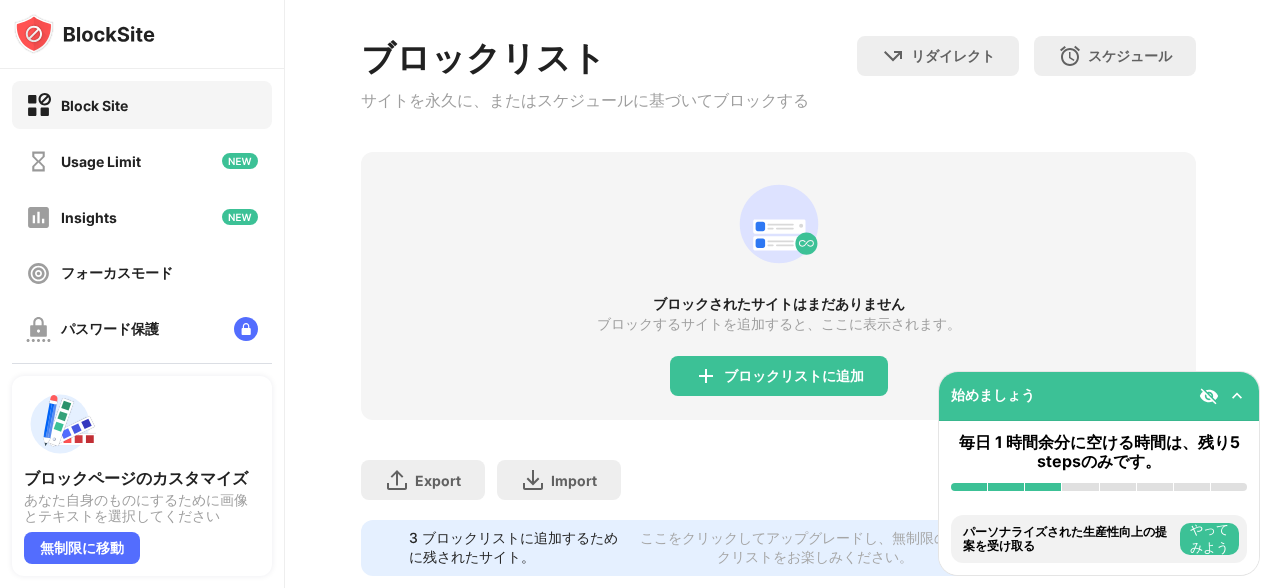 scroll, scrollTop: 153, scrollLeft: 0, axis: vertical 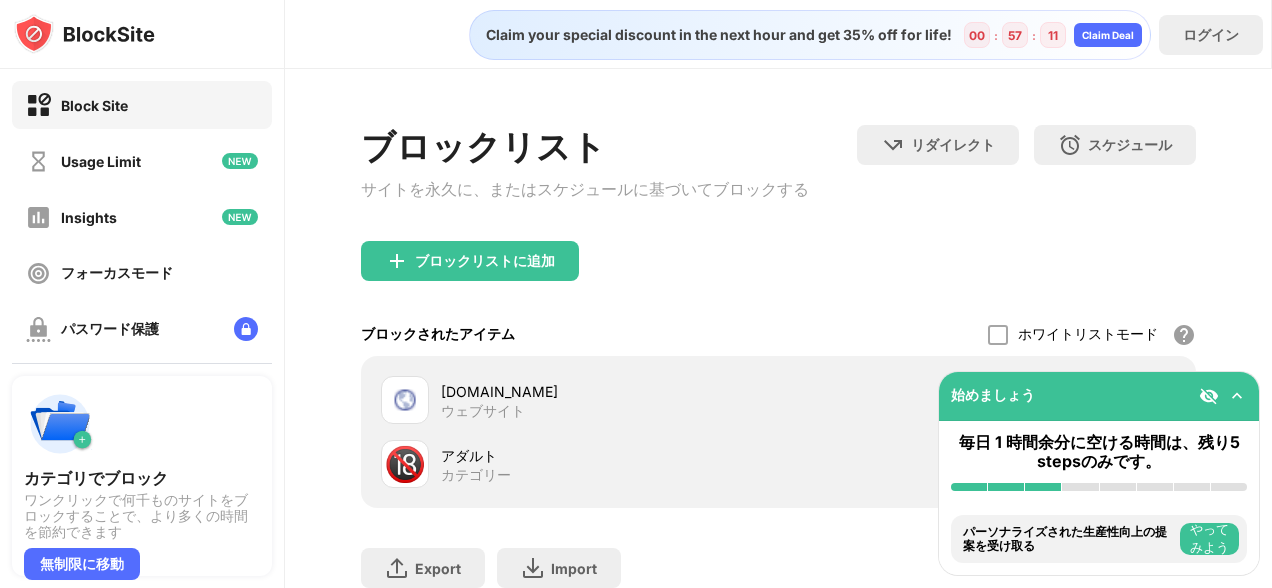 drag, startPoint x: 1271, startPoint y: 278, endPoint x: 1255, endPoint y: 496, distance: 218.58636 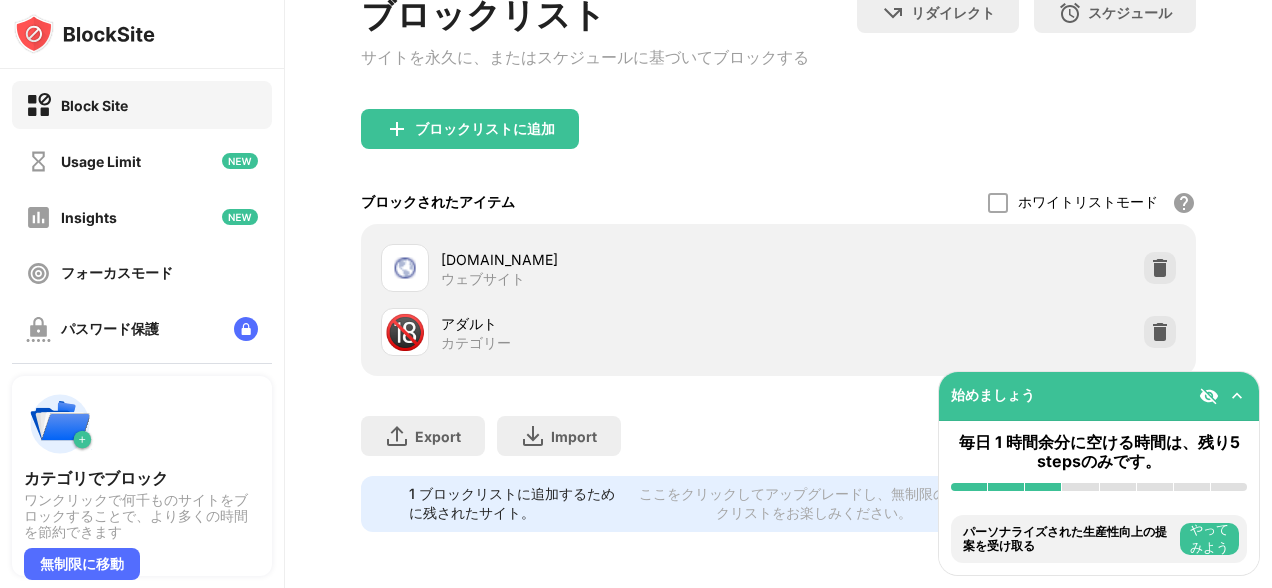 scroll, scrollTop: 153, scrollLeft: 0, axis: vertical 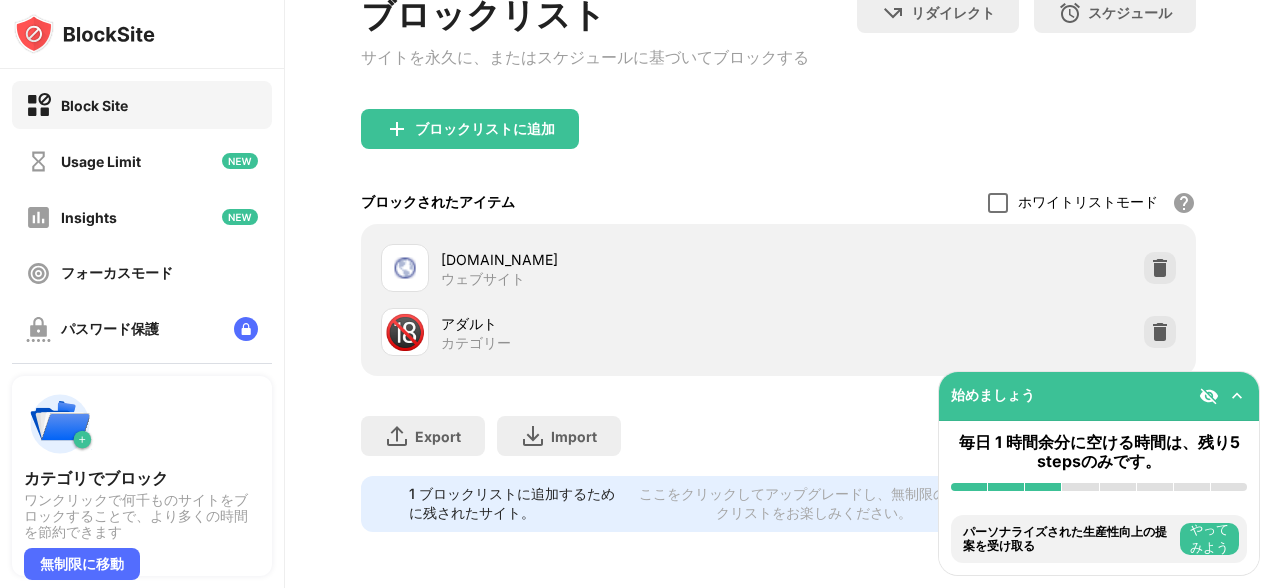 click at bounding box center (998, 203) 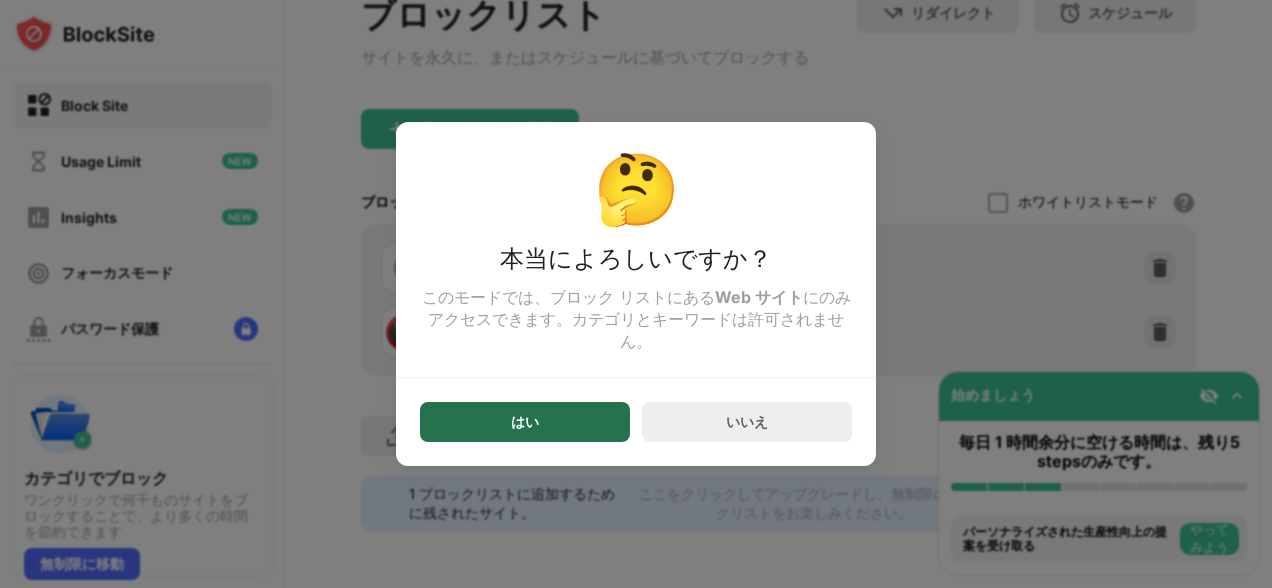 click on "はい" at bounding box center (525, 422) 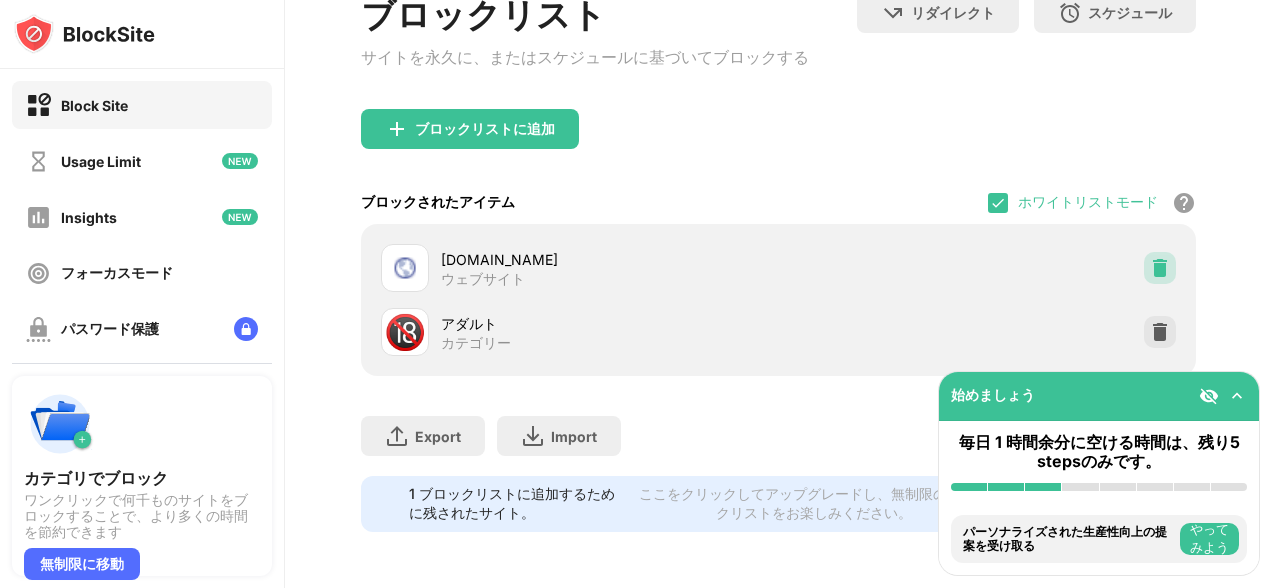 click at bounding box center [1160, 268] 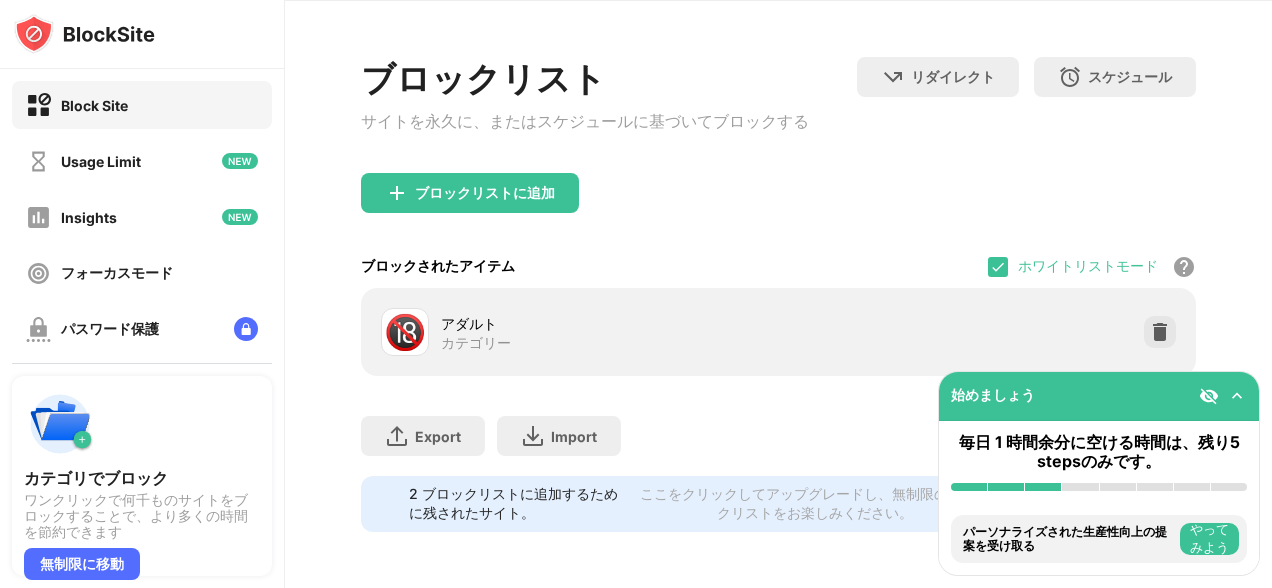 scroll, scrollTop: 89, scrollLeft: 0, axis: vertical 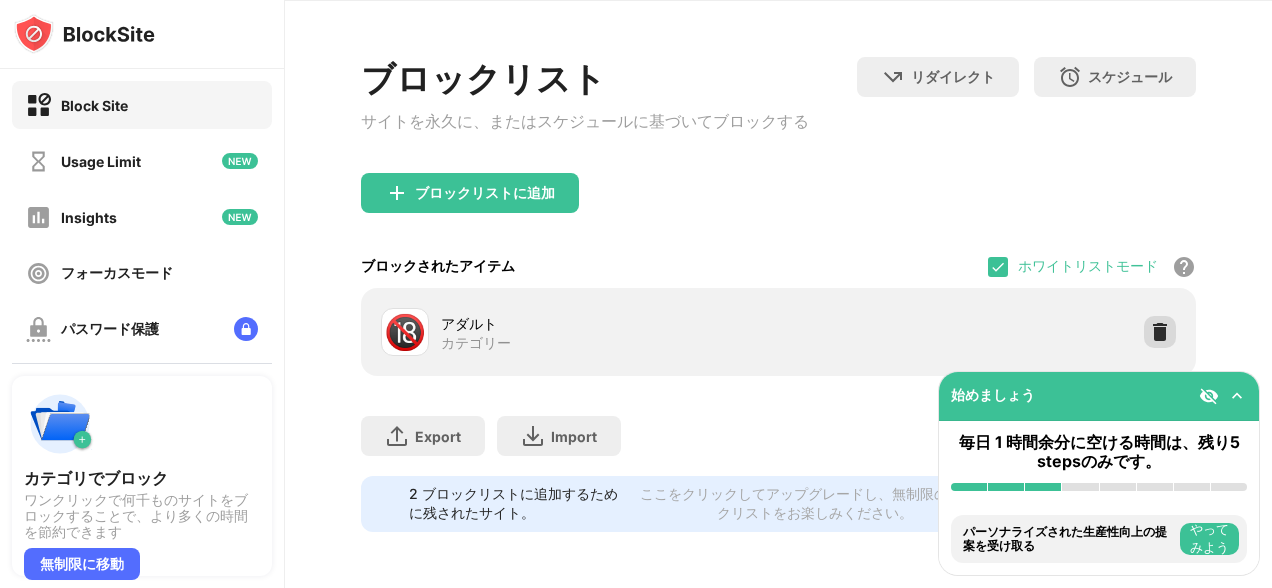 click at bounding box center (1160, 332) 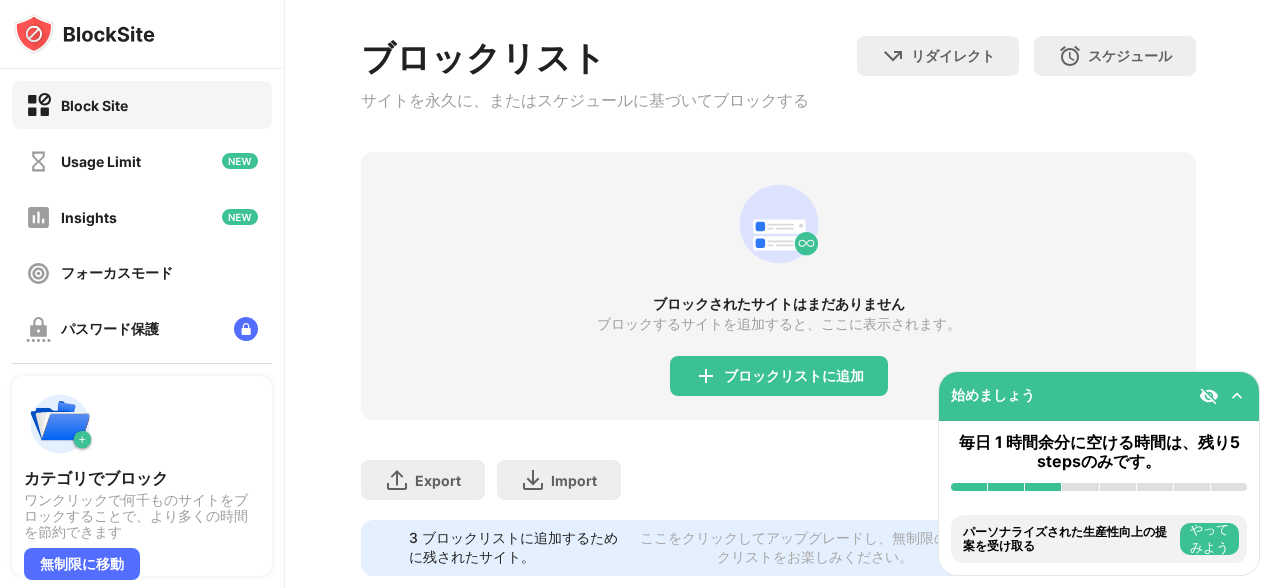 scroll, scrollTop: 153, scrollLeft: 0, axis: vertical 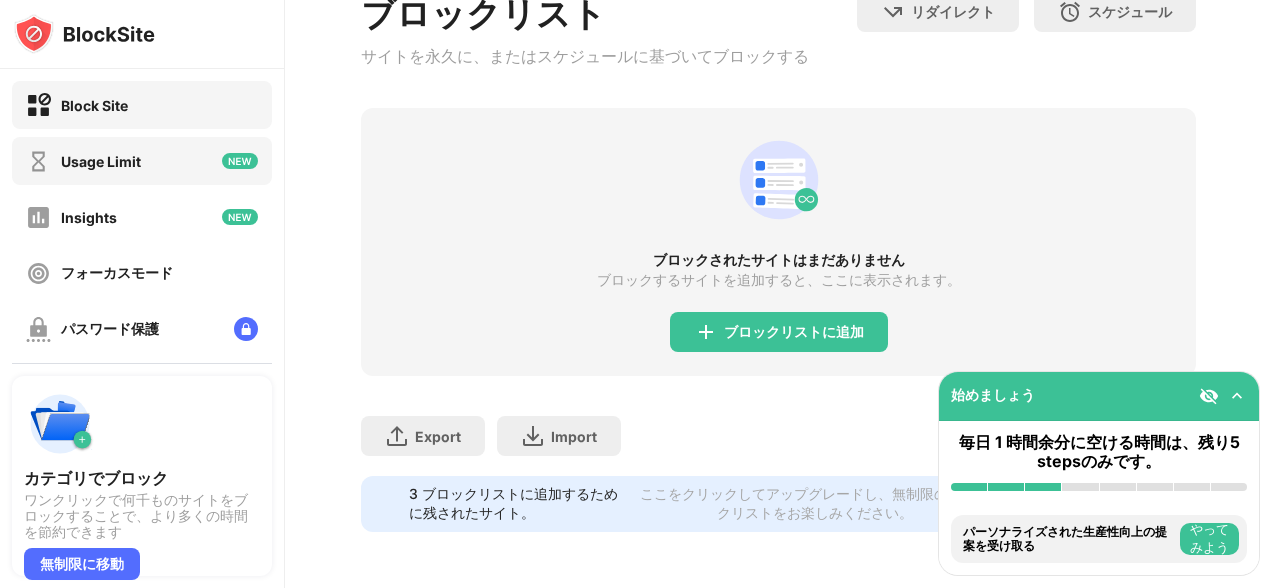 click on "Usage Limit" at bounding box center (101, 161) 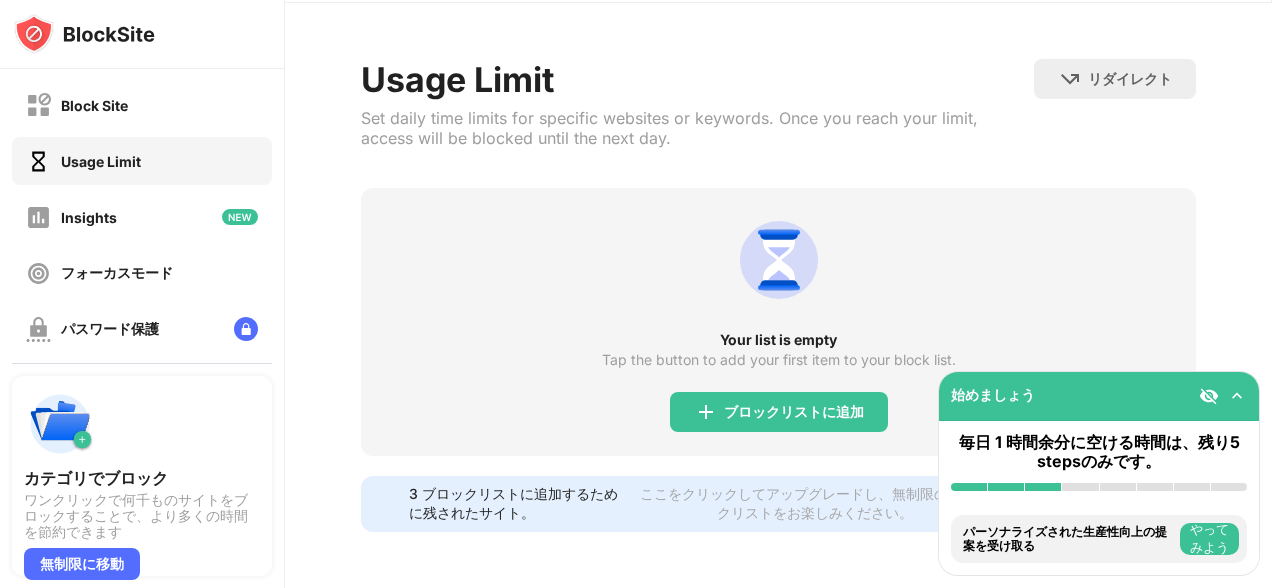scroll, scrollTop: 80, scrollLeft: 0, axis: vertical 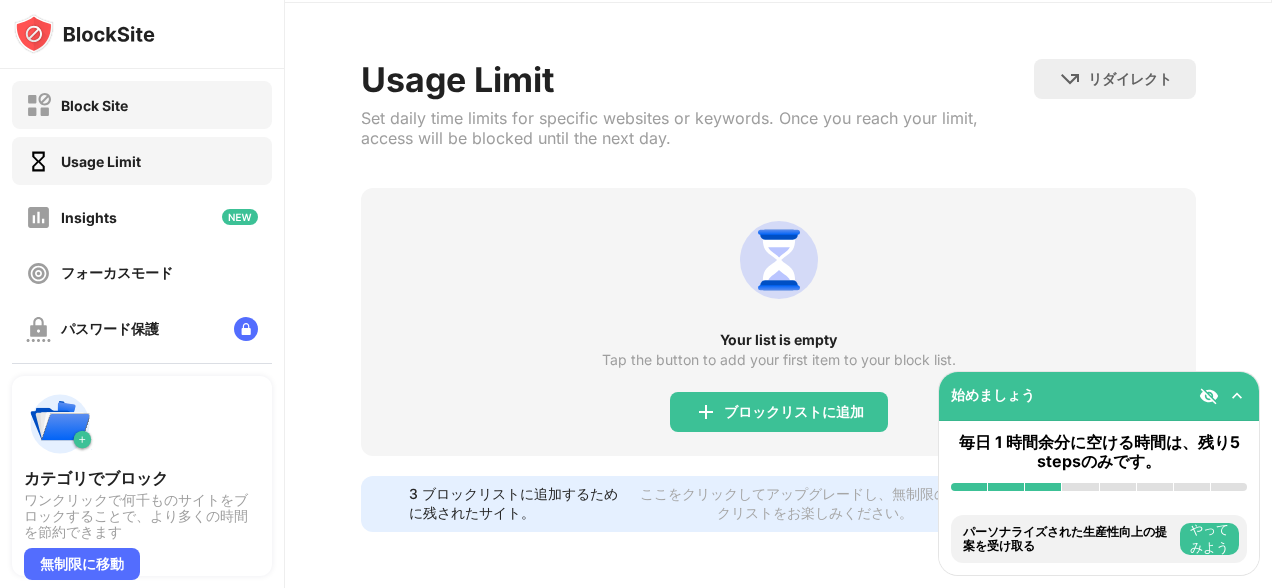 click on "Block Site" at bounding box center [142, 105] 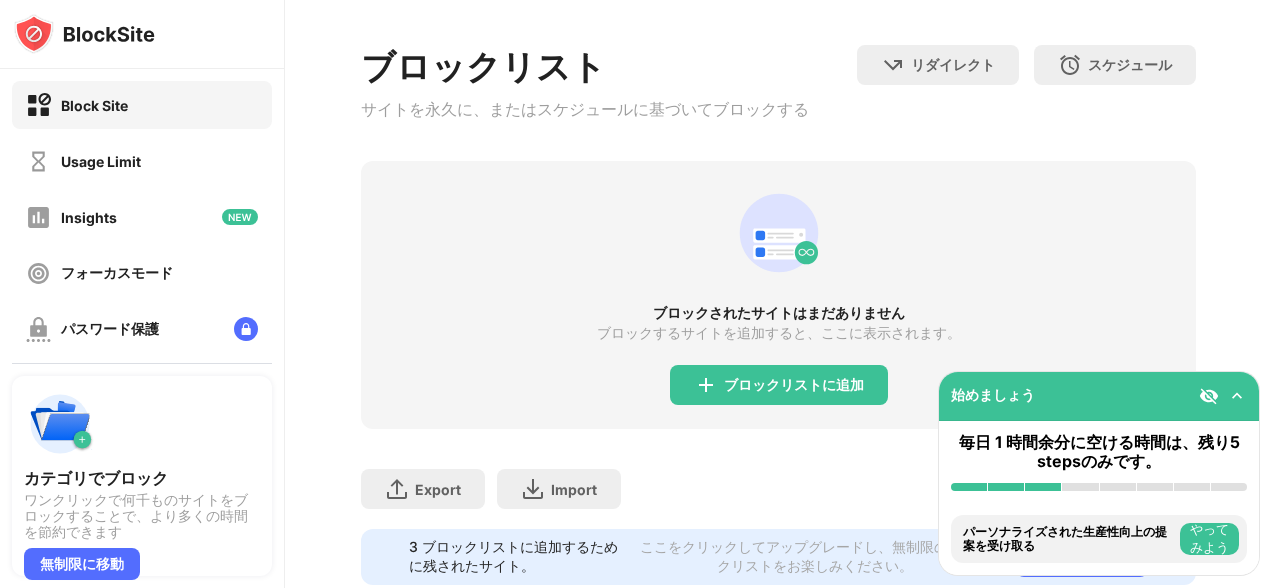 scroll, scrollTop: 153, scrollLeft: 0, axis: vertical 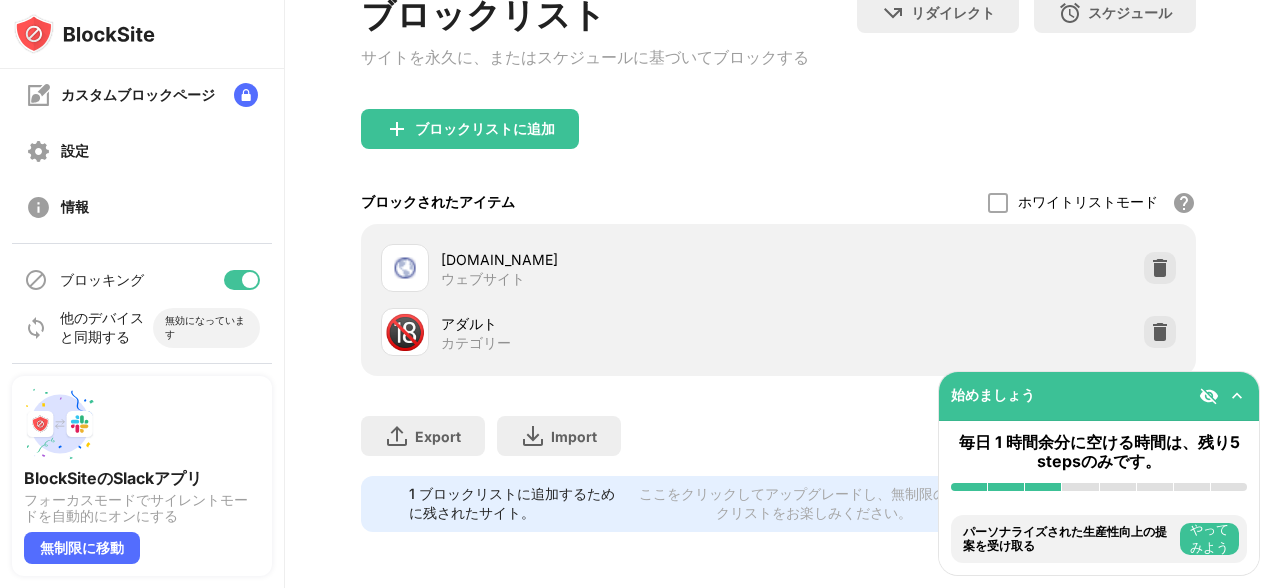 click at bounding box center [242, 280] 